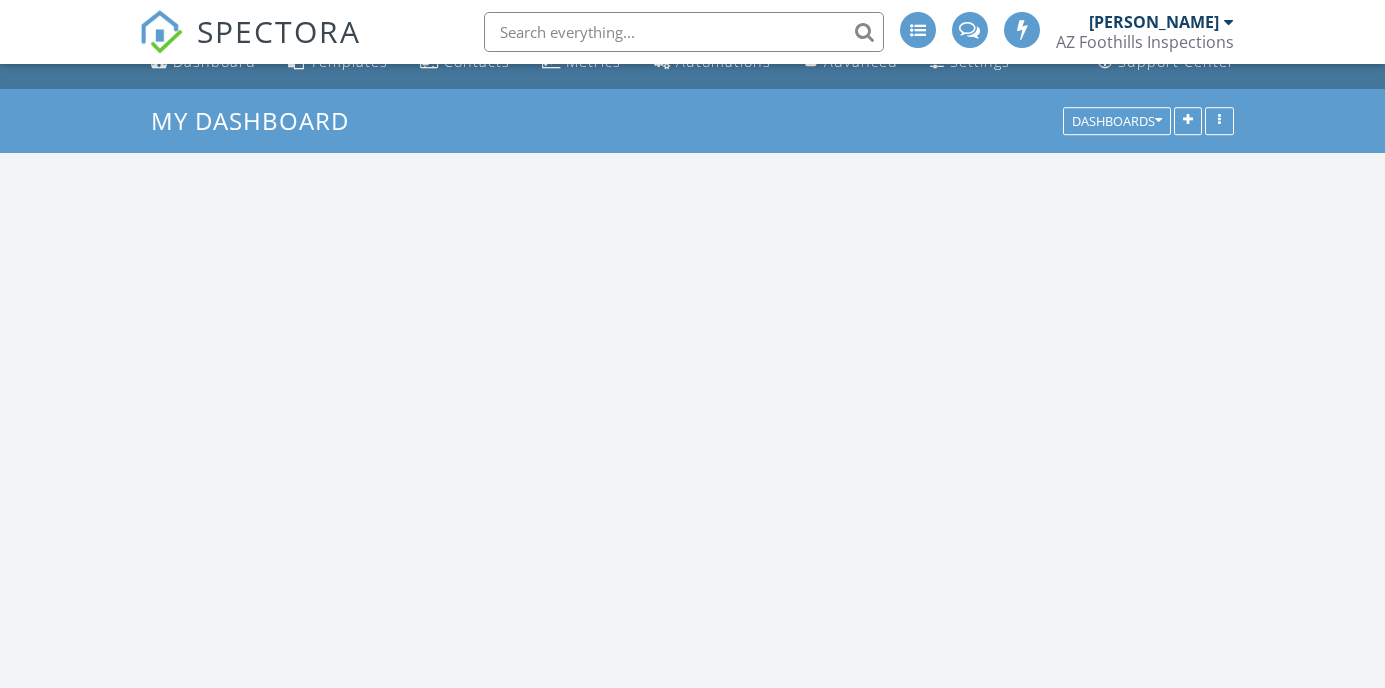 scroll, scrollTop: 514, scrollLeft: 0, axis: vertical 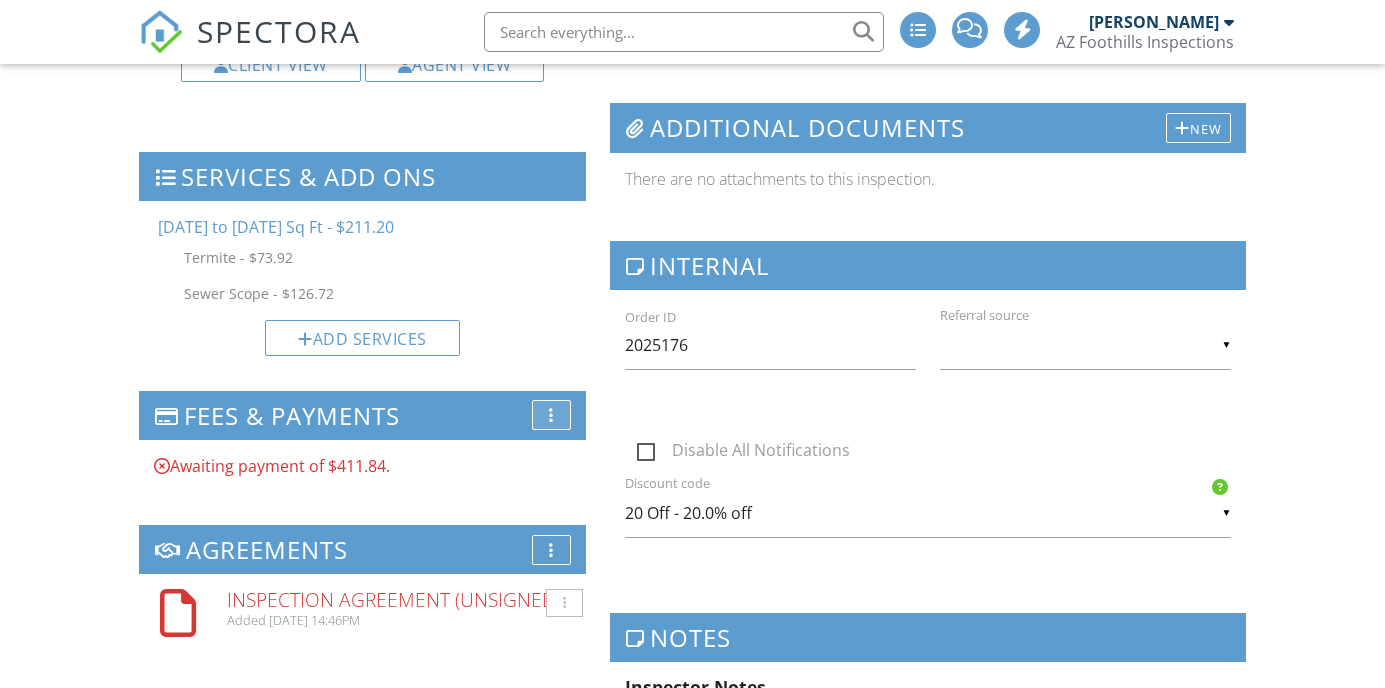 click on "More" at bounding box center (551, 415) 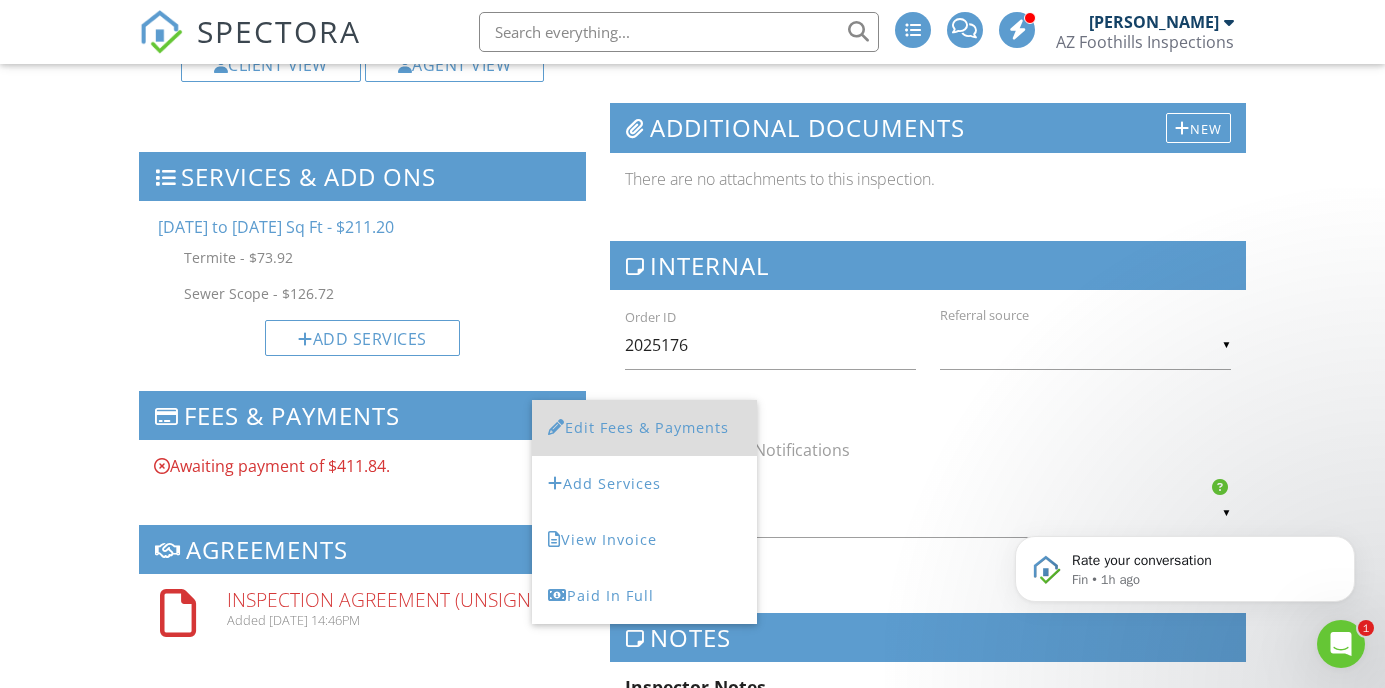 scroll, scrollTop: 0, scrollLeft: 0, axis: both 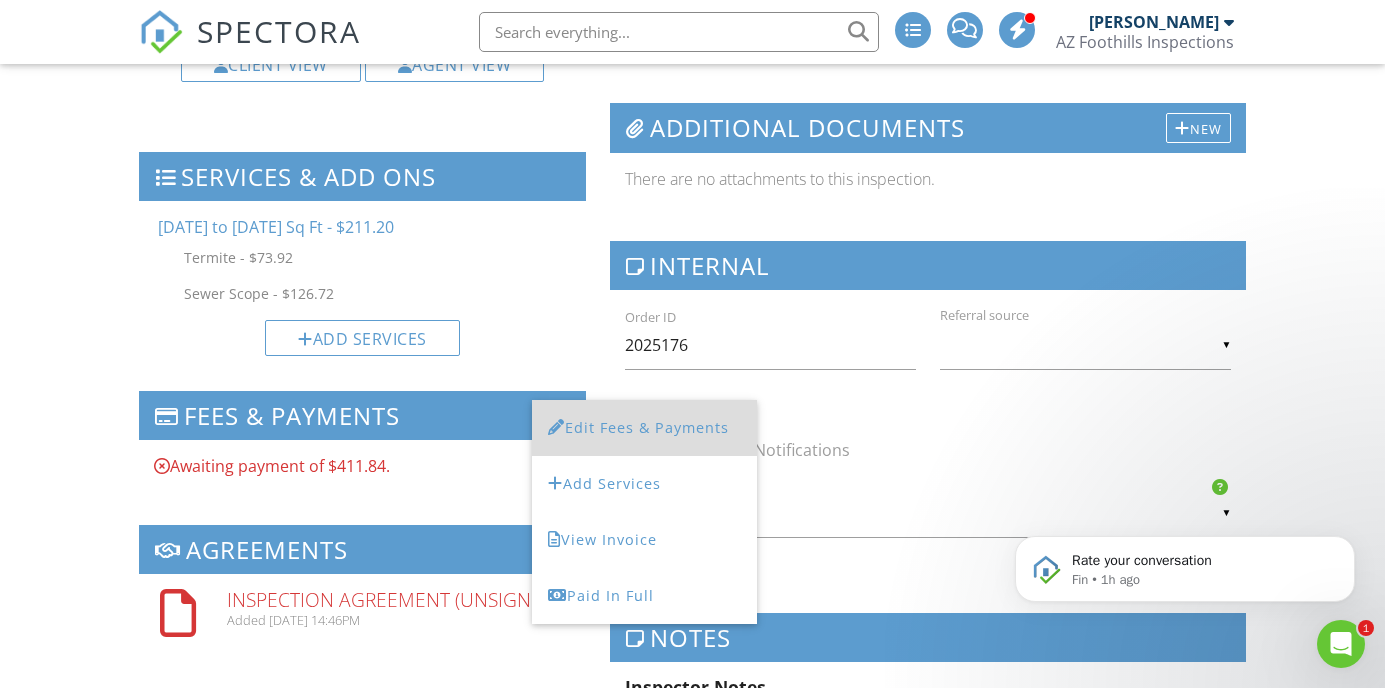 click on "Edit Fees & Payments" at bounding box center (644, 428) 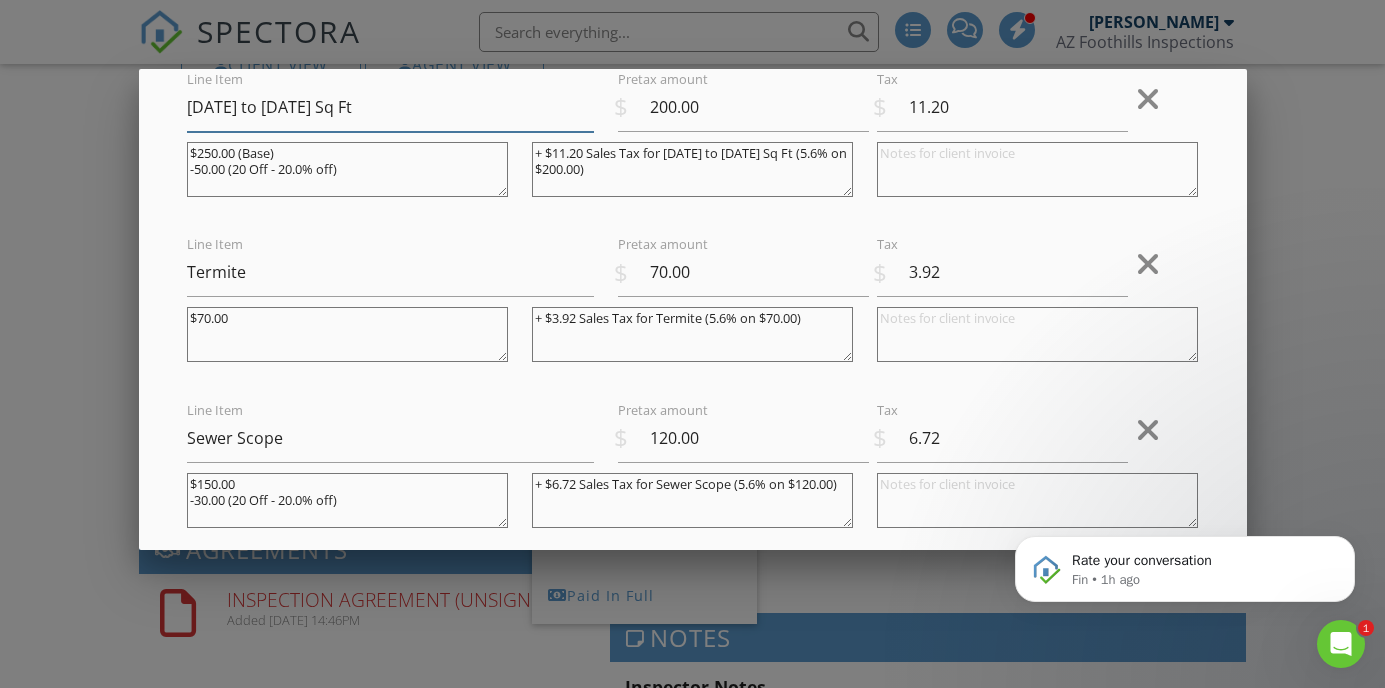 scroll, scrollTop: 182, scrollLeft: 0, axis: vertical 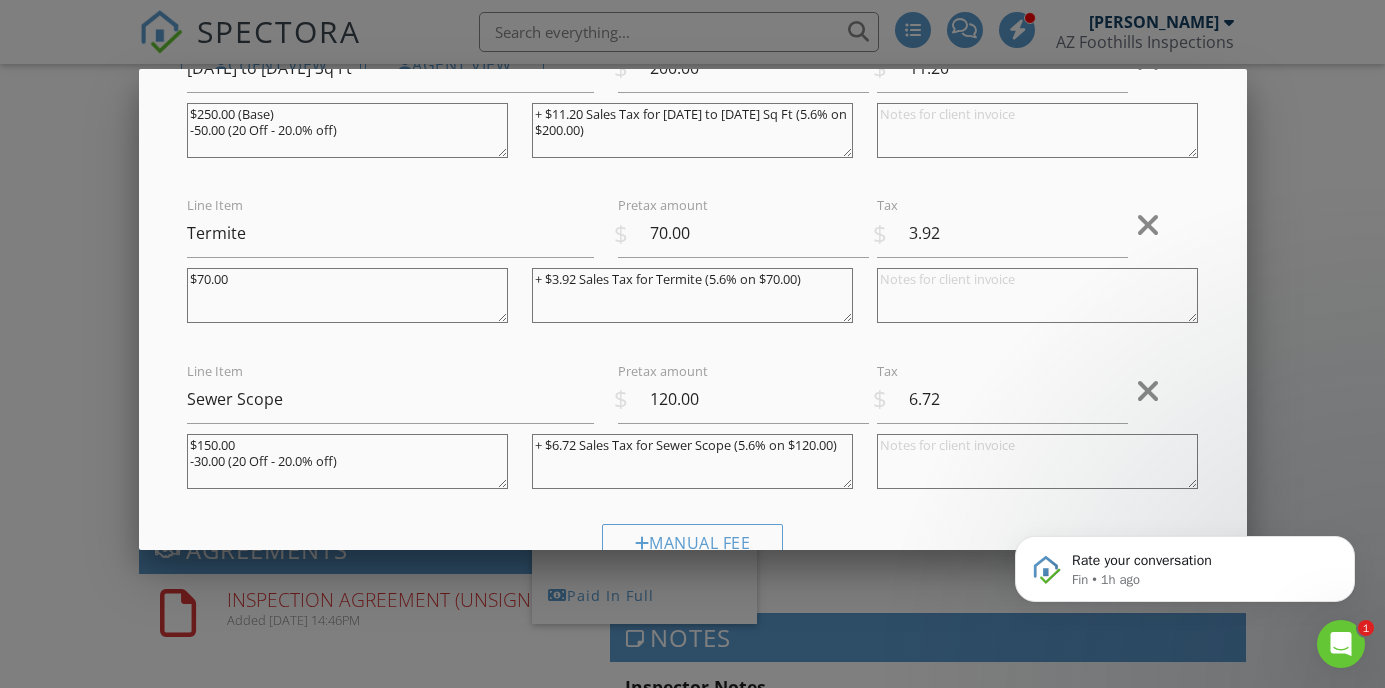 click at bounding box center [1148, 391] 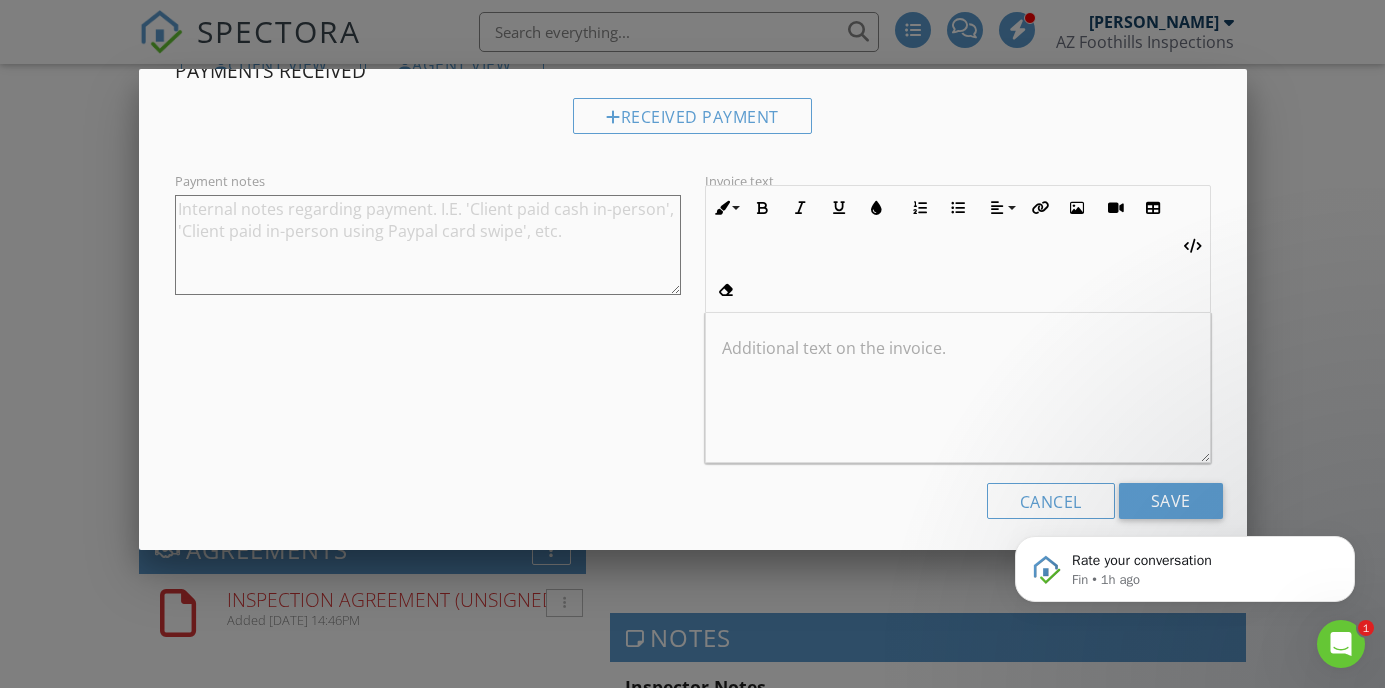 scroll, scrollTop: 542, scrollLeft: 0, axis: vertical 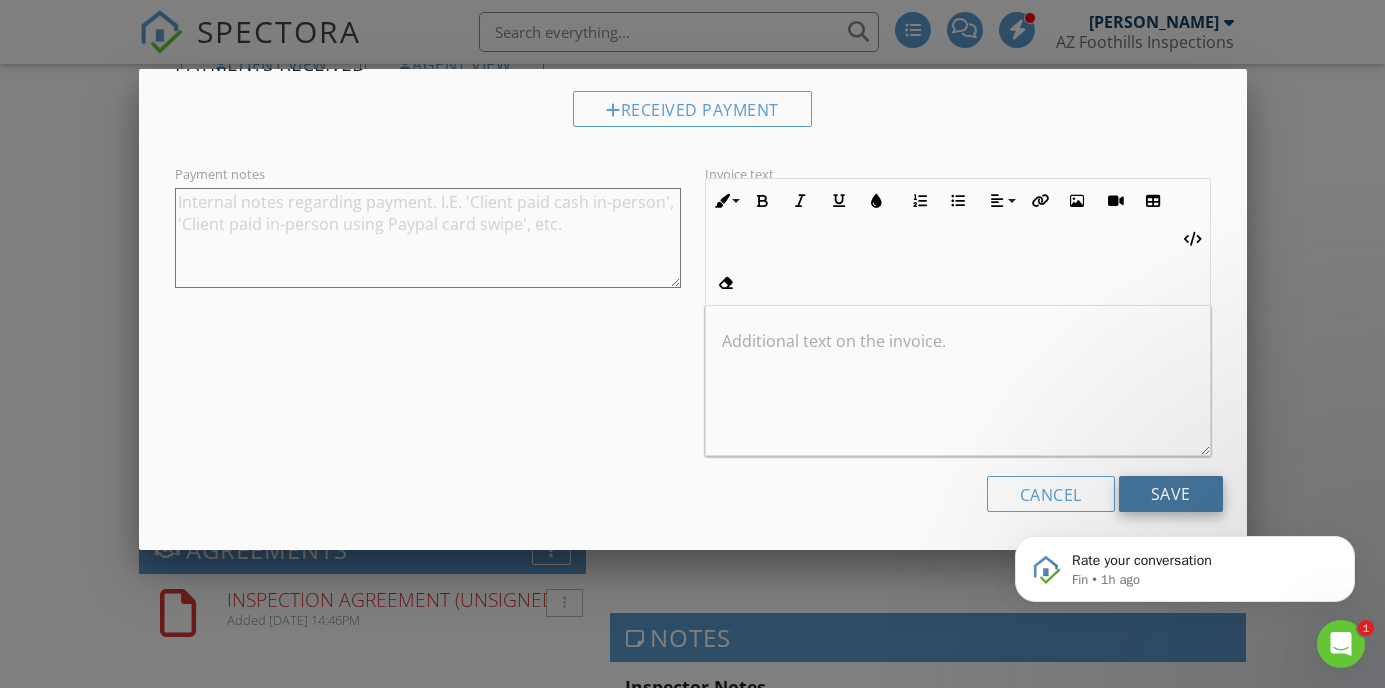 click on "Save" at bounding box center (1171, 494) 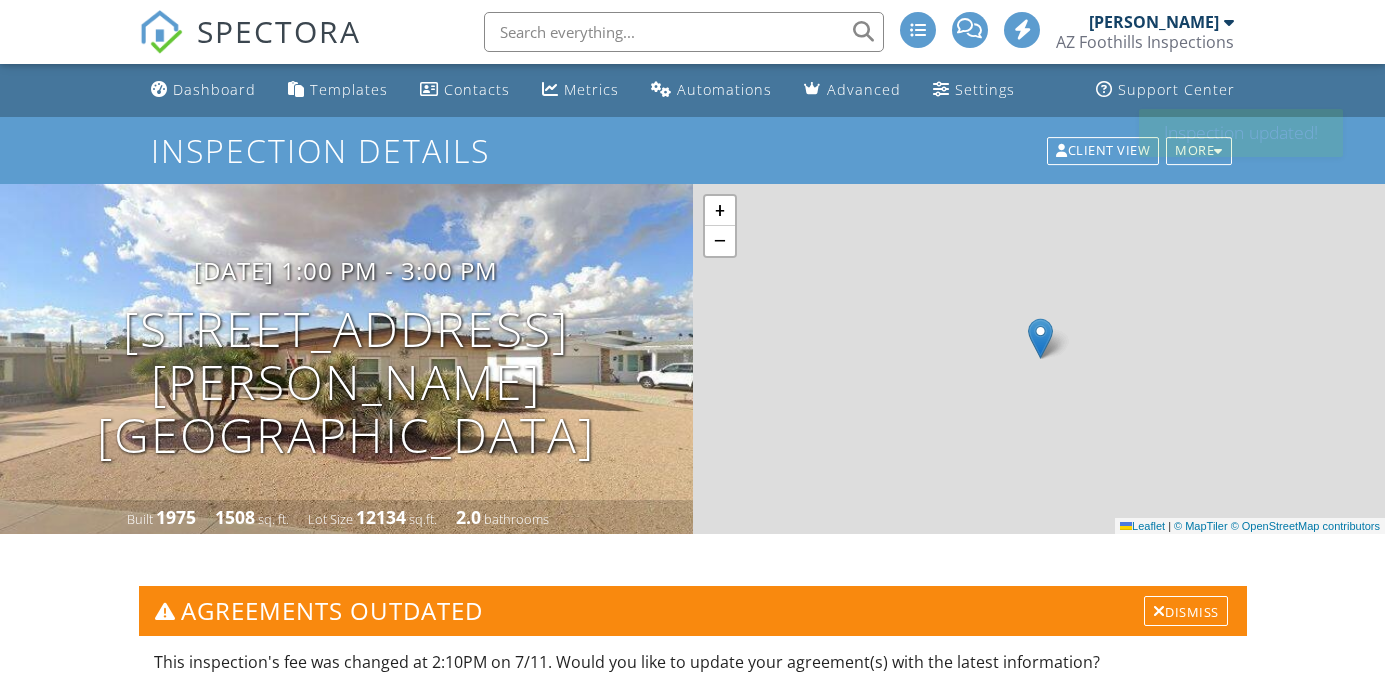 scroll, scrollTop: 504, scrollLeft: 0, axis: vertical 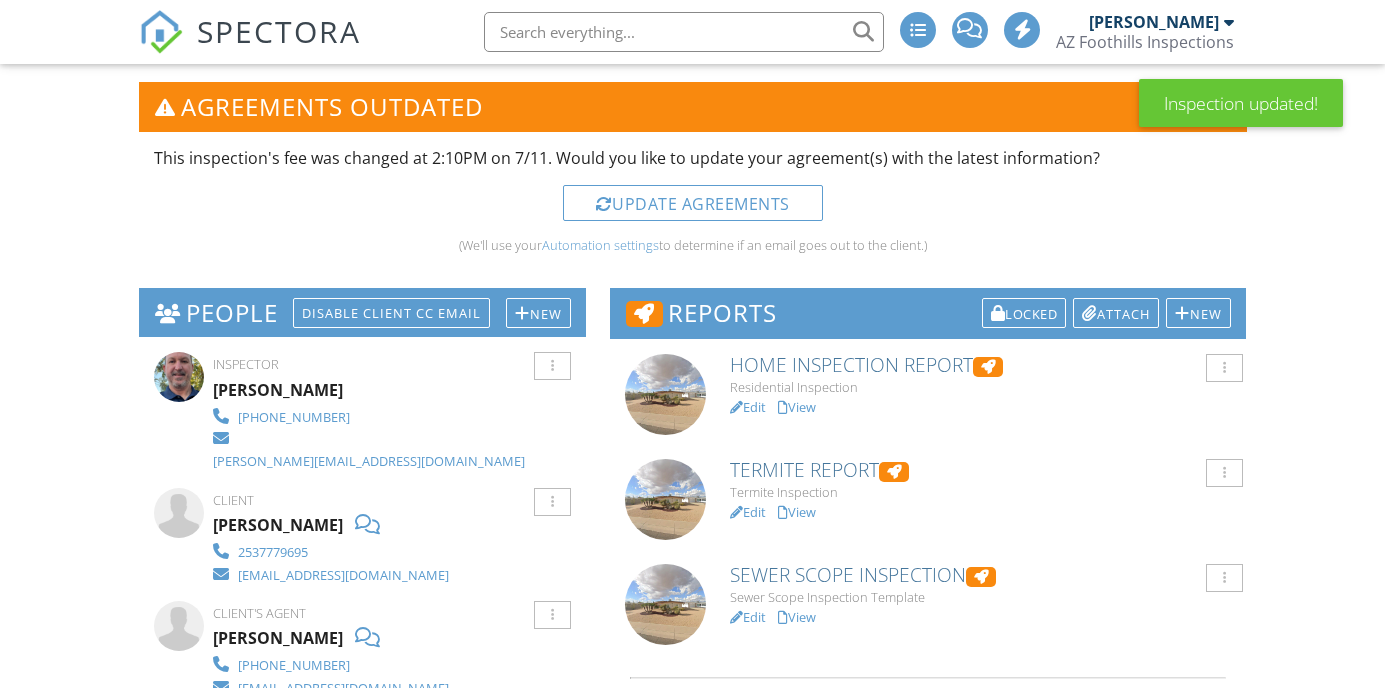 click on "Update Agreements" at bounding box center [693, 203] 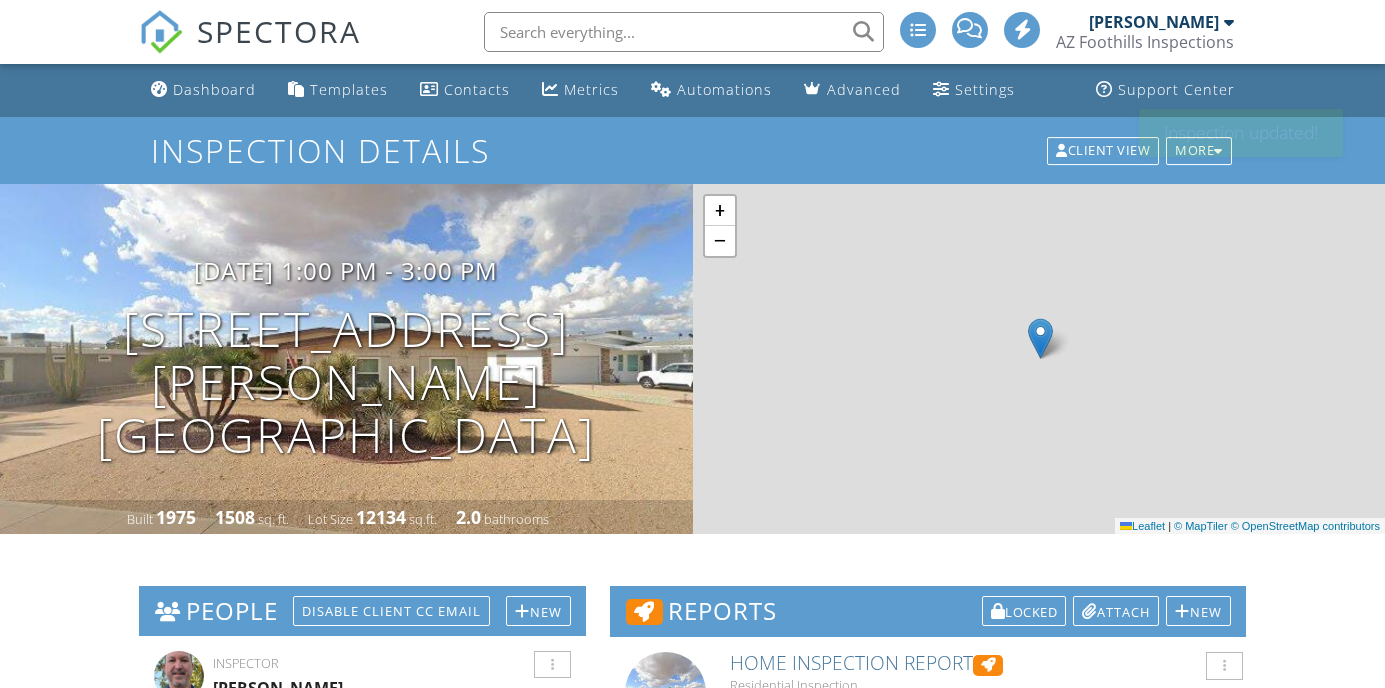 scroll, scrollTop: 0, scrollLeft: 0, axis: both 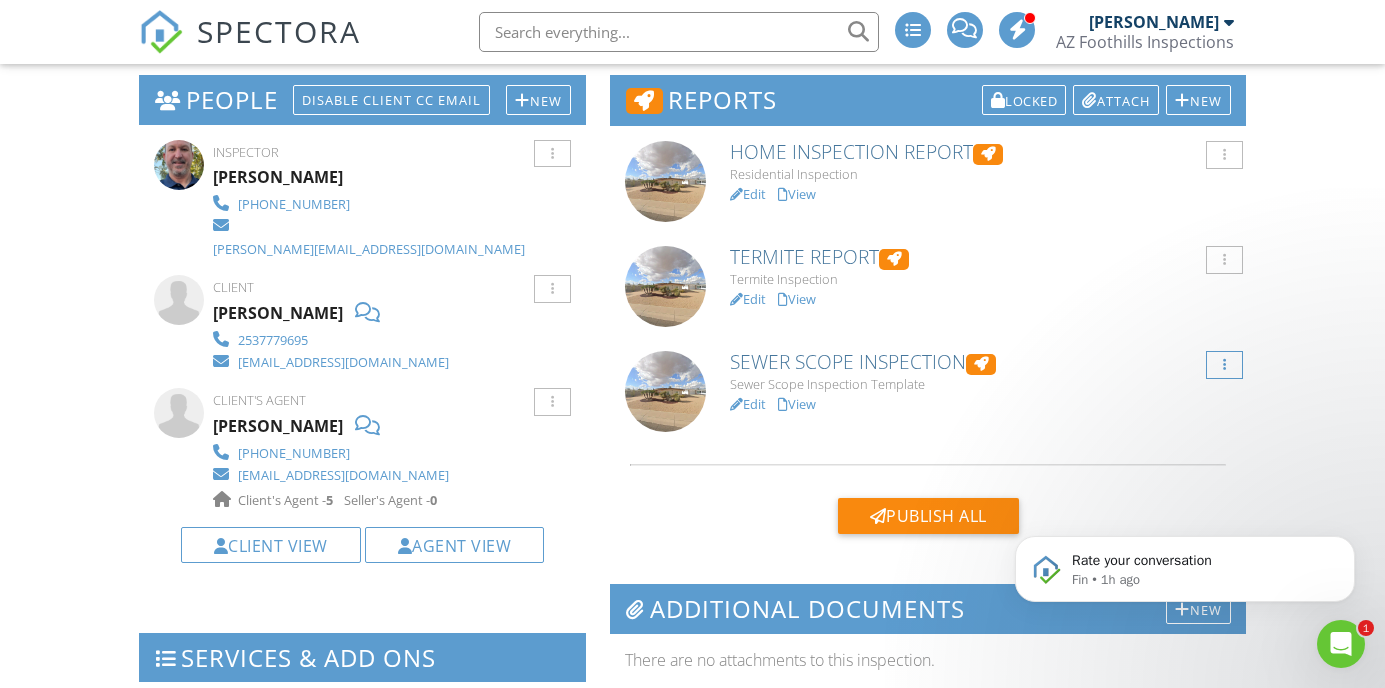 click at bounding box center [1224, 365] 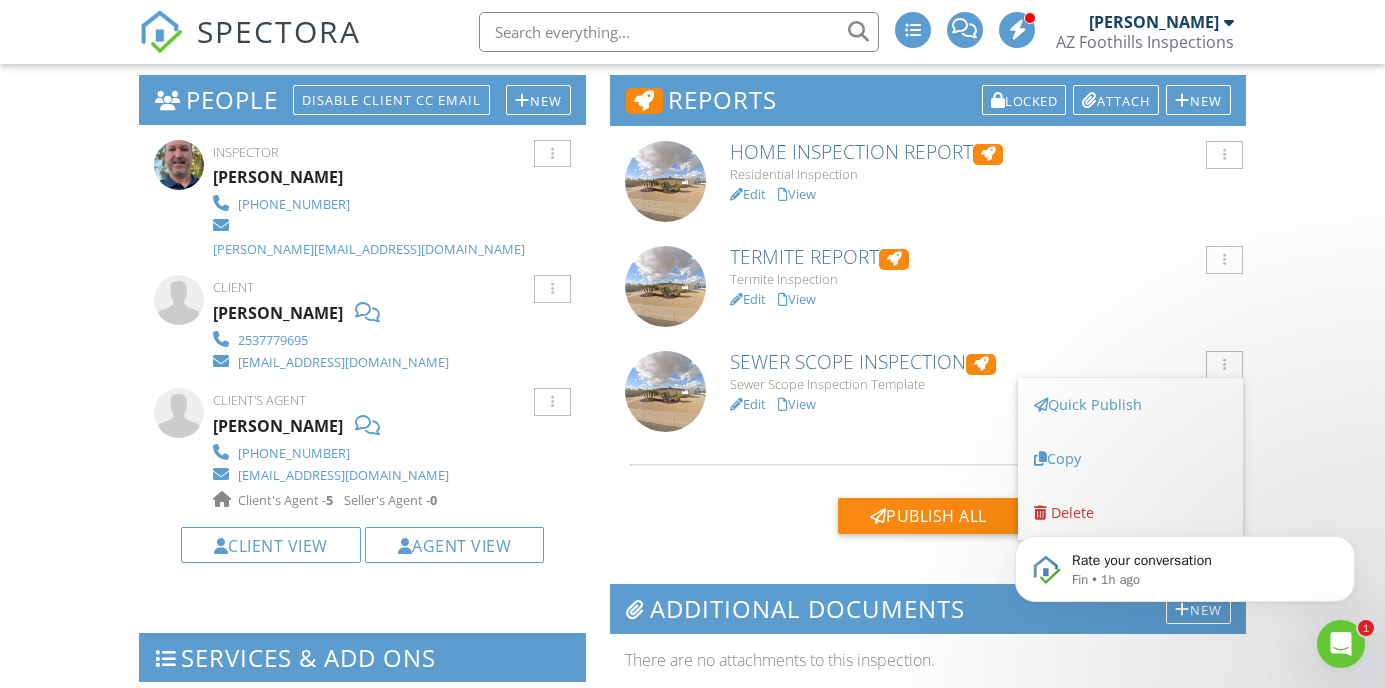 click on "Rate your conversation Fin • 1h ago" at bounding box center [1185, 477] 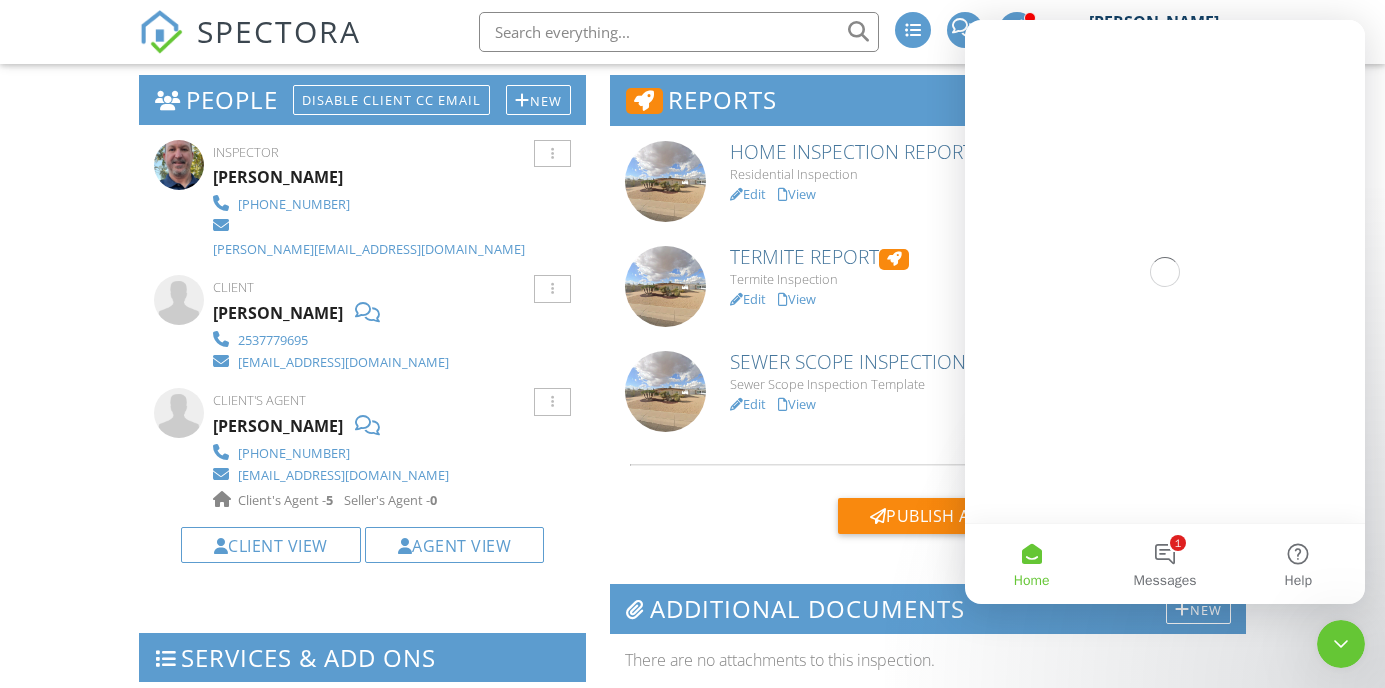 scroll, scrollTop: 0, scrollLeft: 0, axis: both 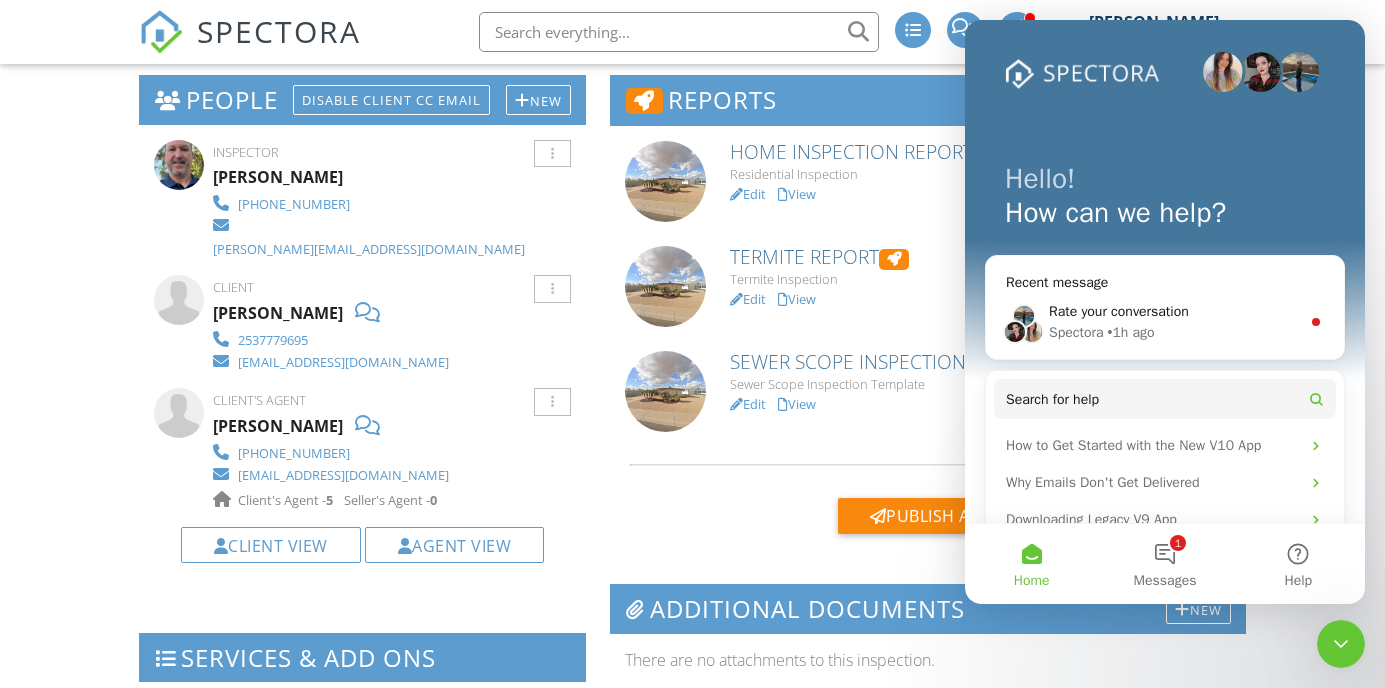 click 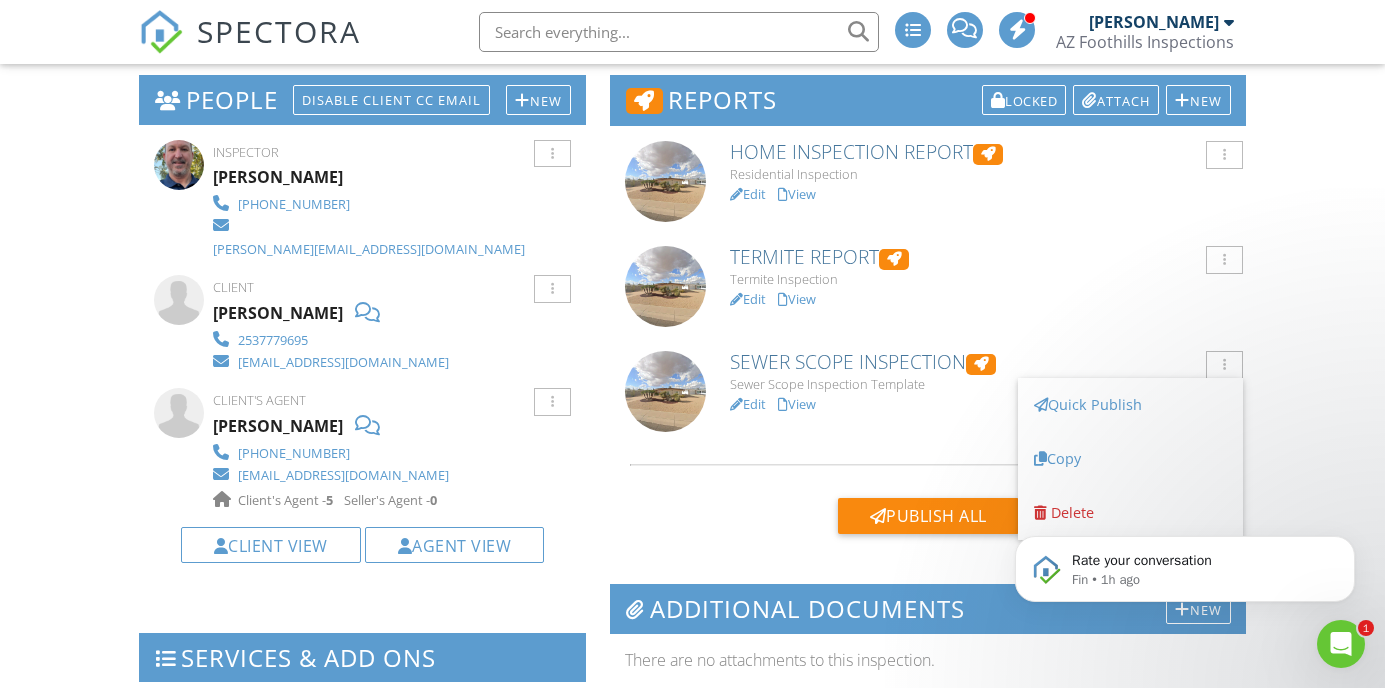 scroll, scrollTop: 0, scrollLeft: 0, axis: both 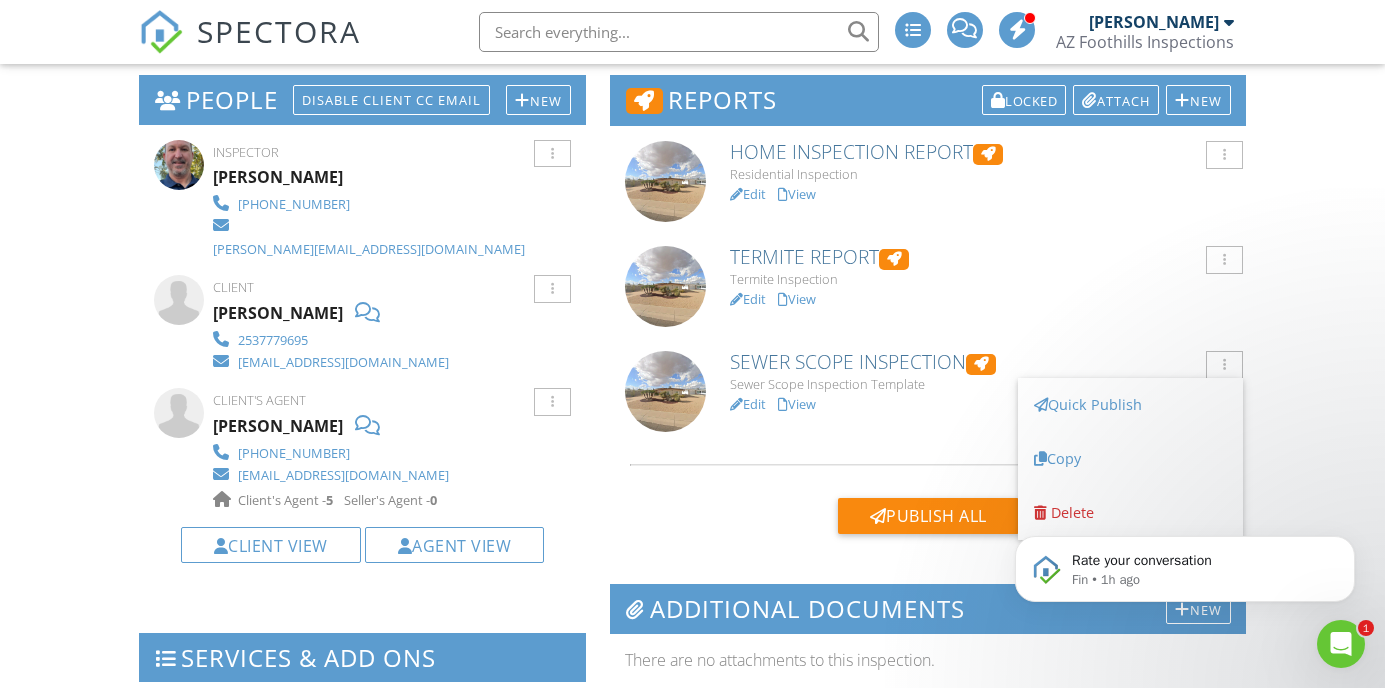 click on "Rate your conversation Fin • 1h ago" at bounding box center (1185, 477) 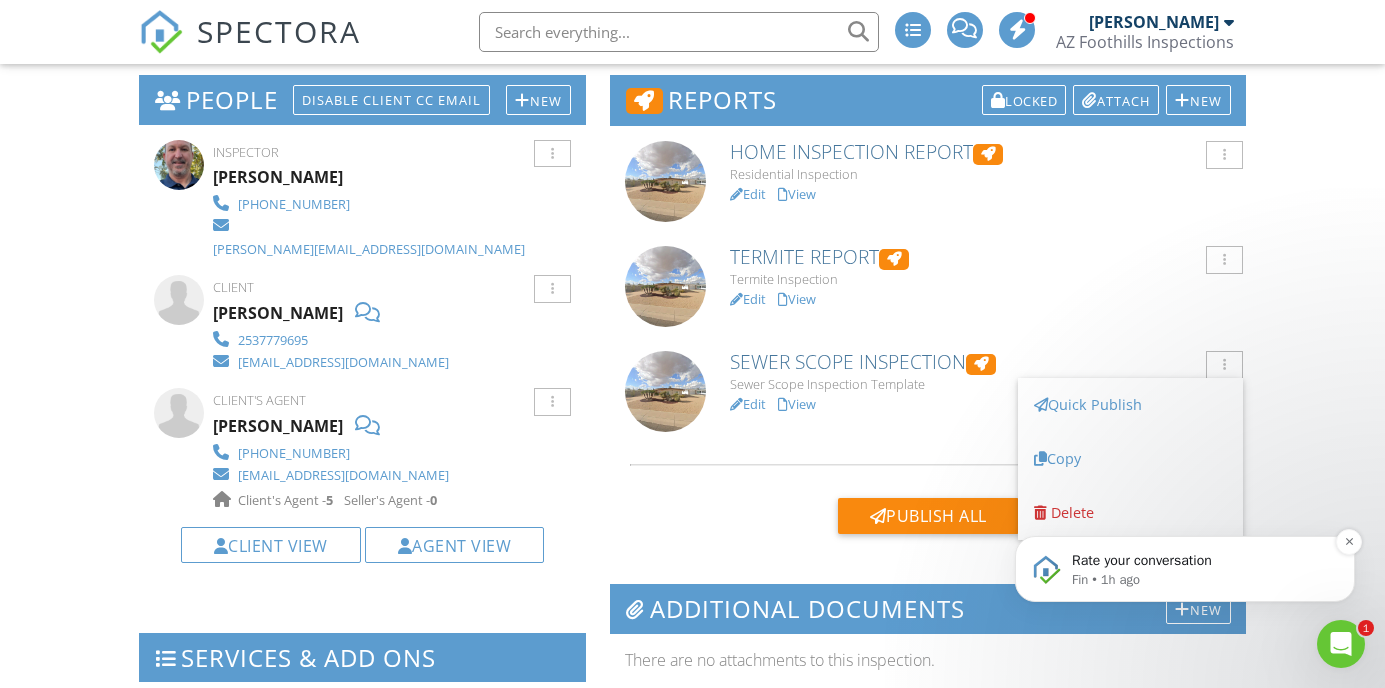 click on "Fin • 1h ago" at bounding box center (1201, 580) 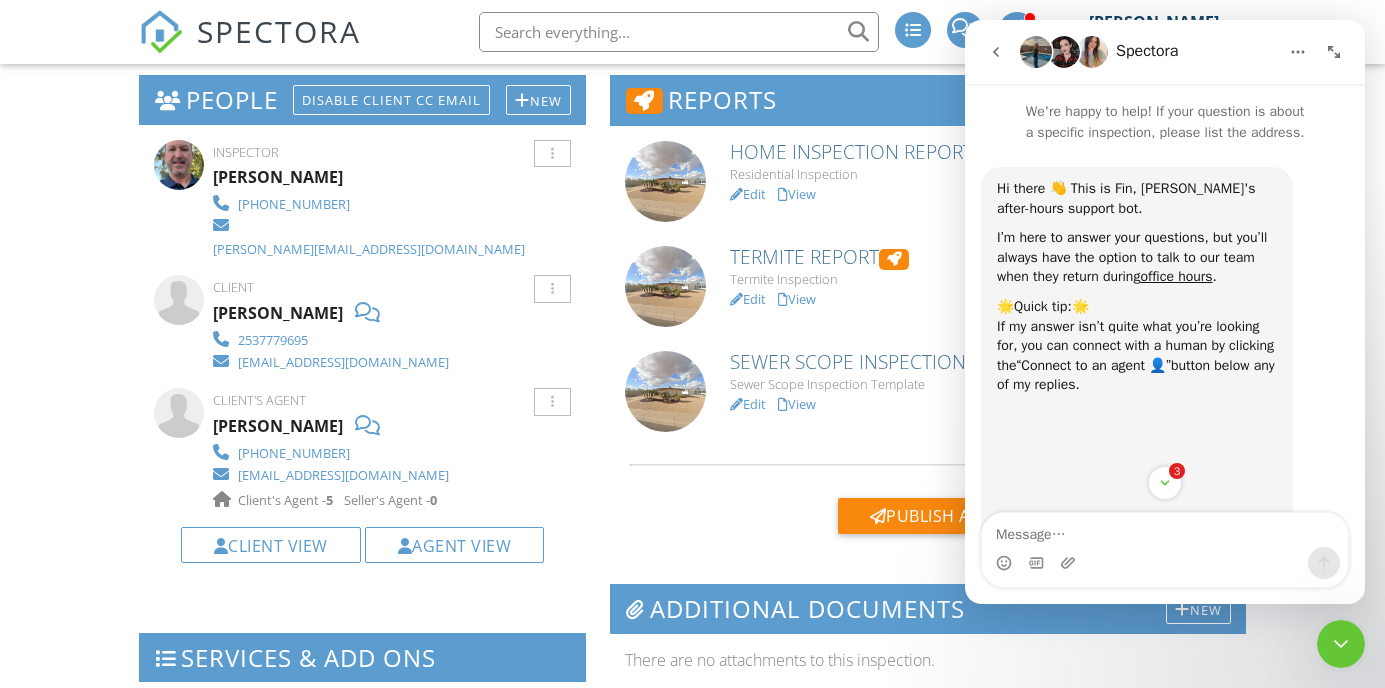 scroll, scrollTop: 76, scrollLeft: 0, axis: vertical 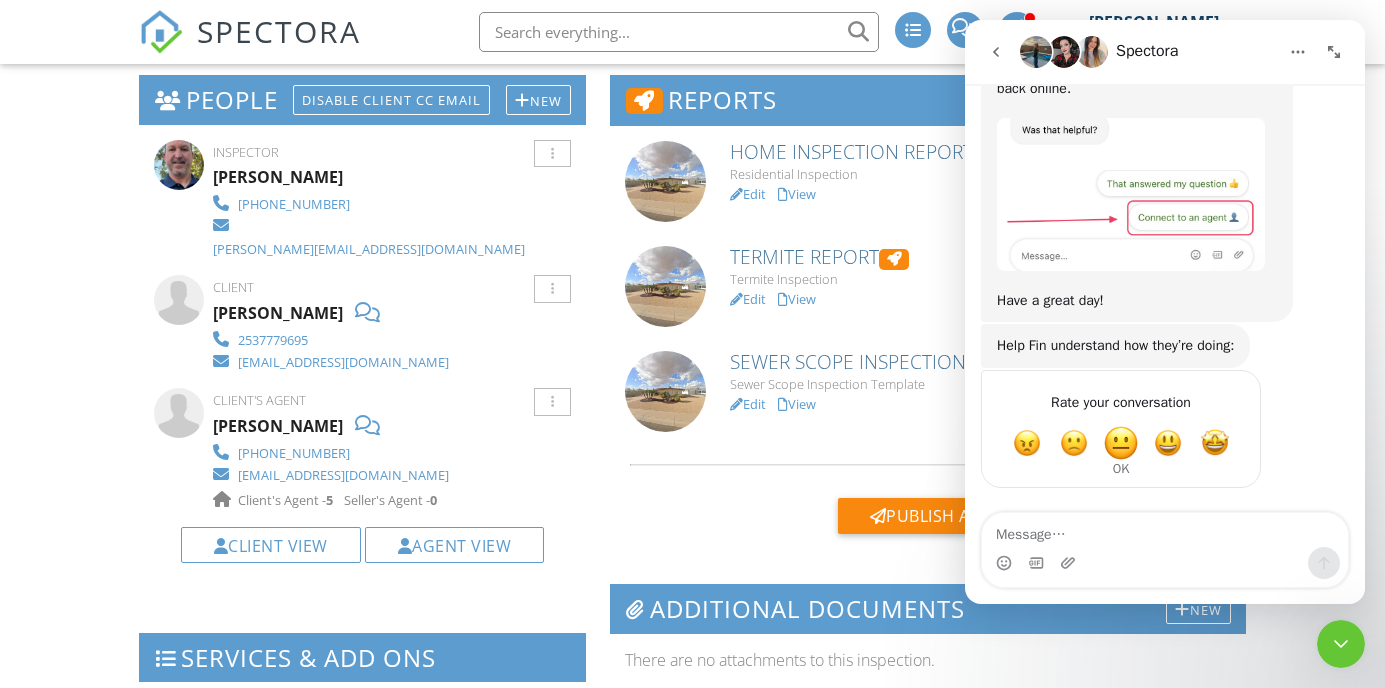 click at bounding box center (1121, 443) 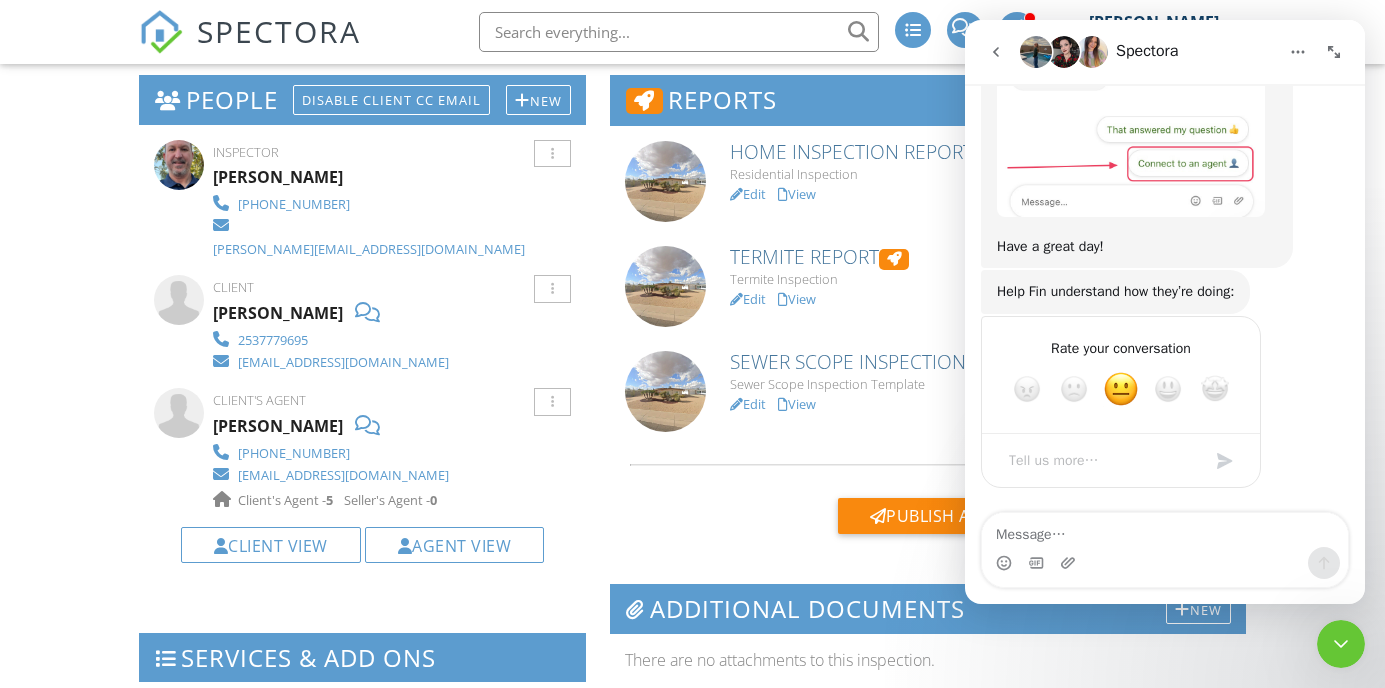 scroll, scrollTop: 1282, scrollLeft: 0, axis: vertical 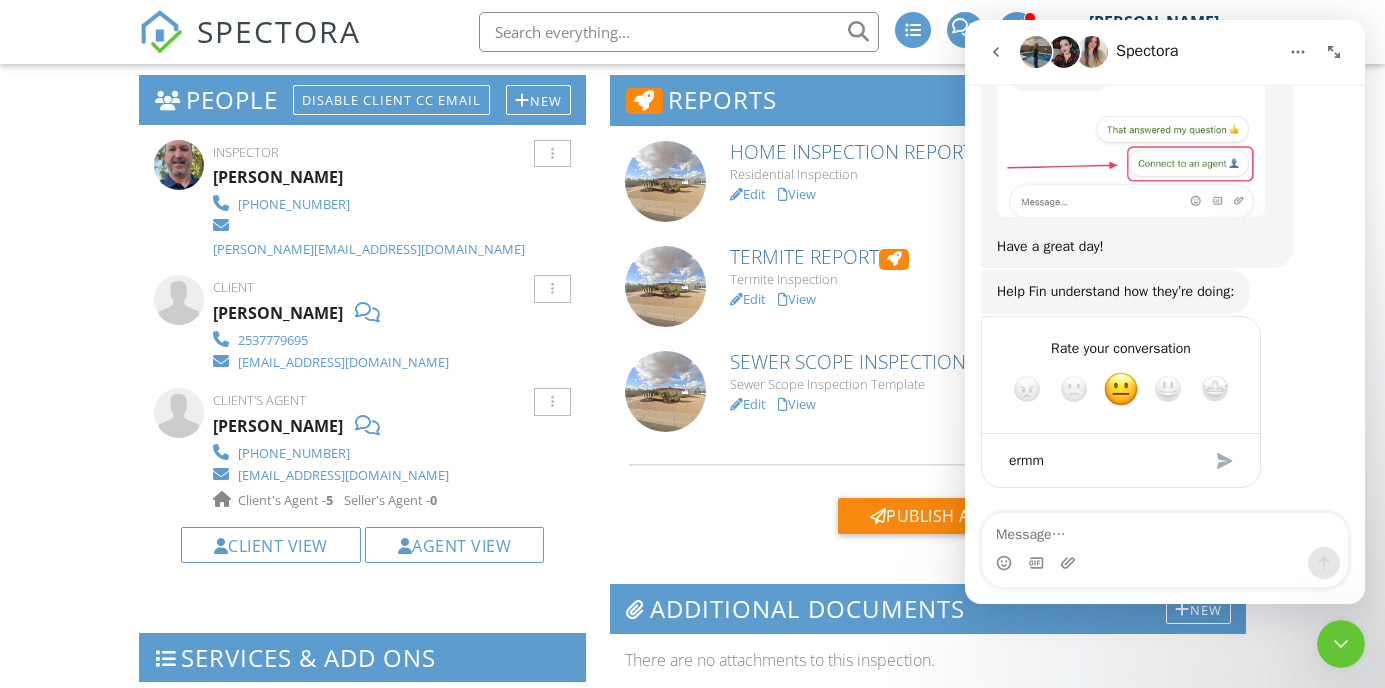 type on "ermm" 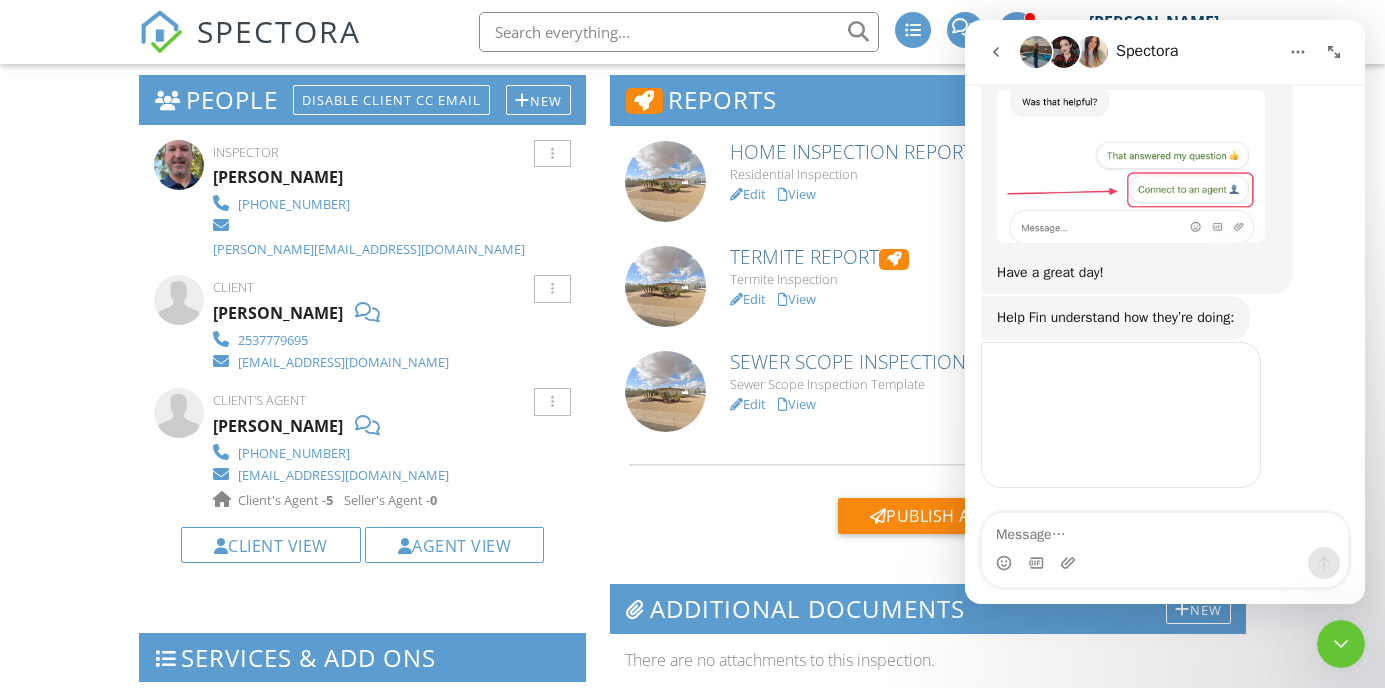 scroll, scrollTop: 1256, scrollLeft: 0, axis: vertical 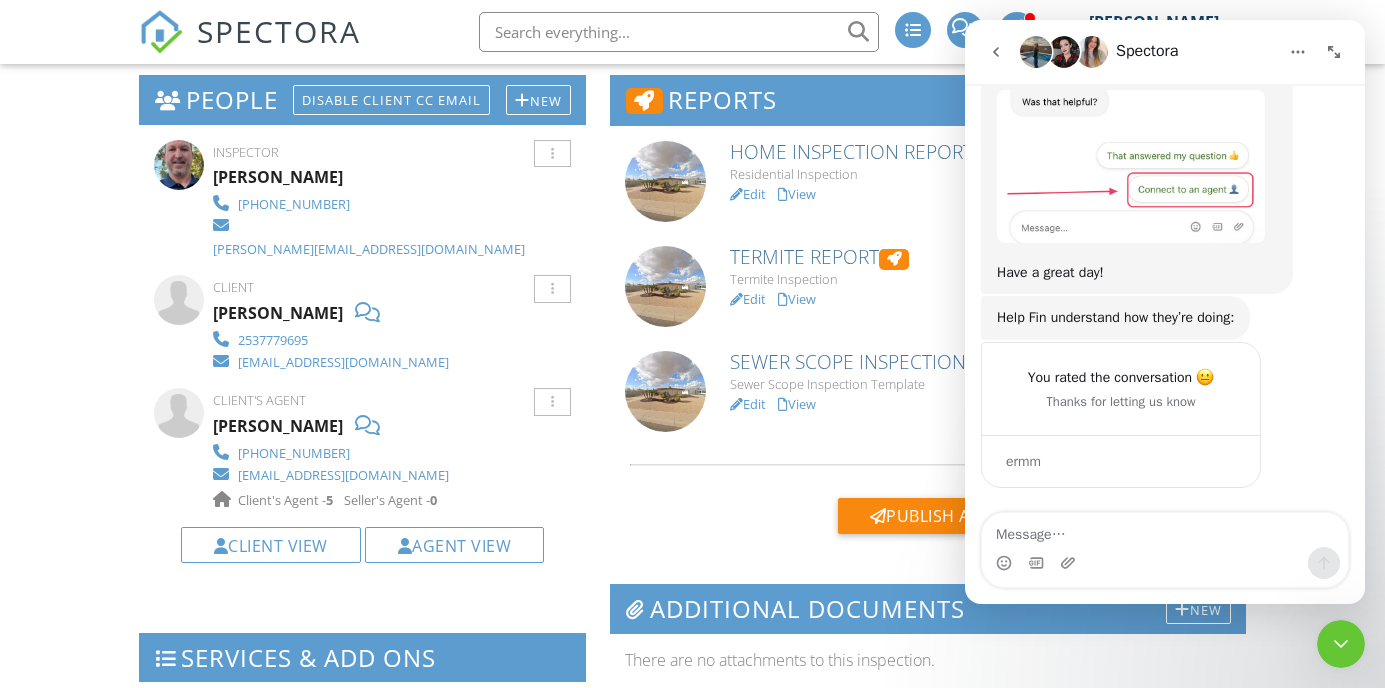 click 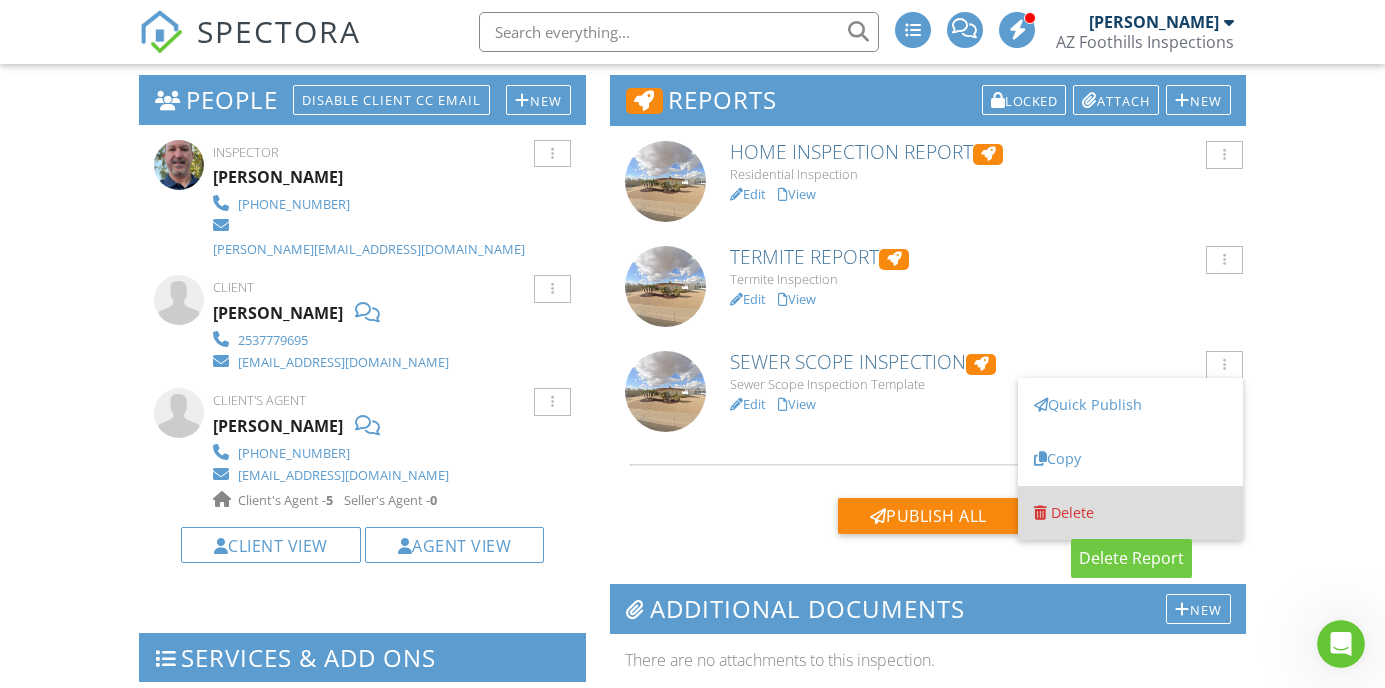 click on "Delete" at bounding box center (1072, 512) 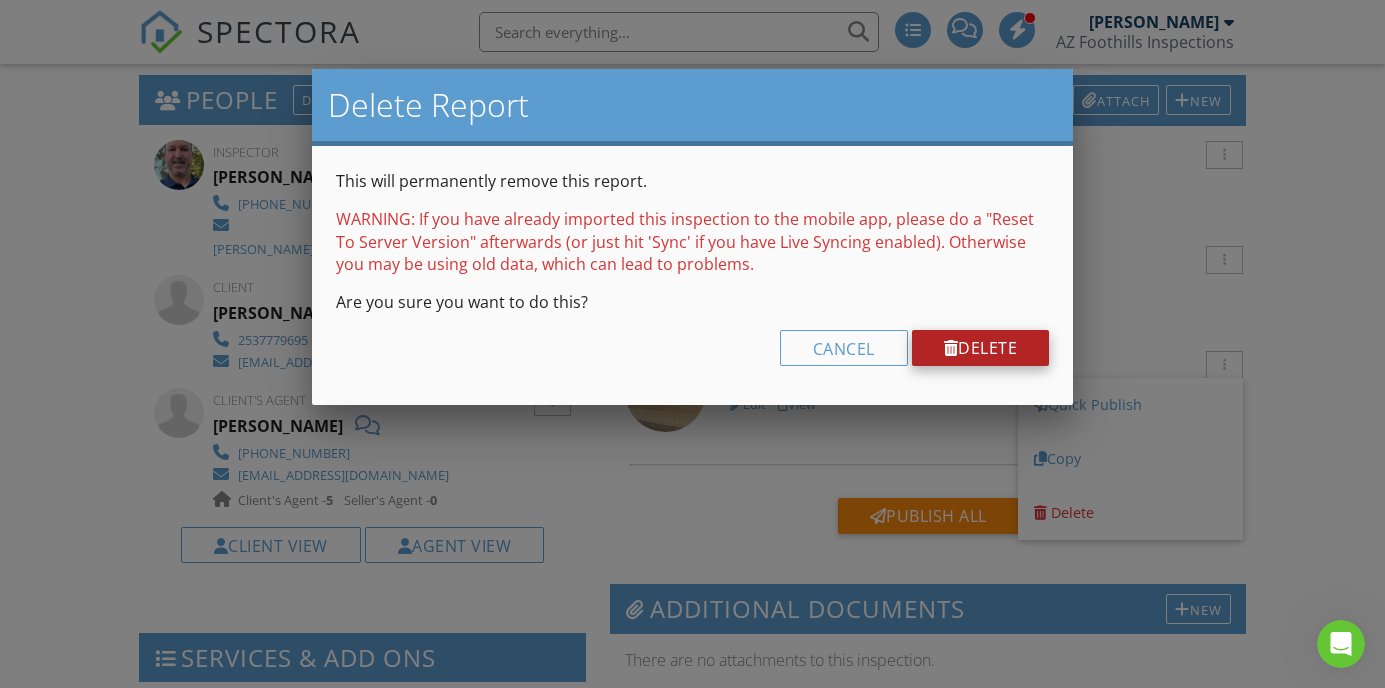click on "Delete" at bounding box center [981, 348] 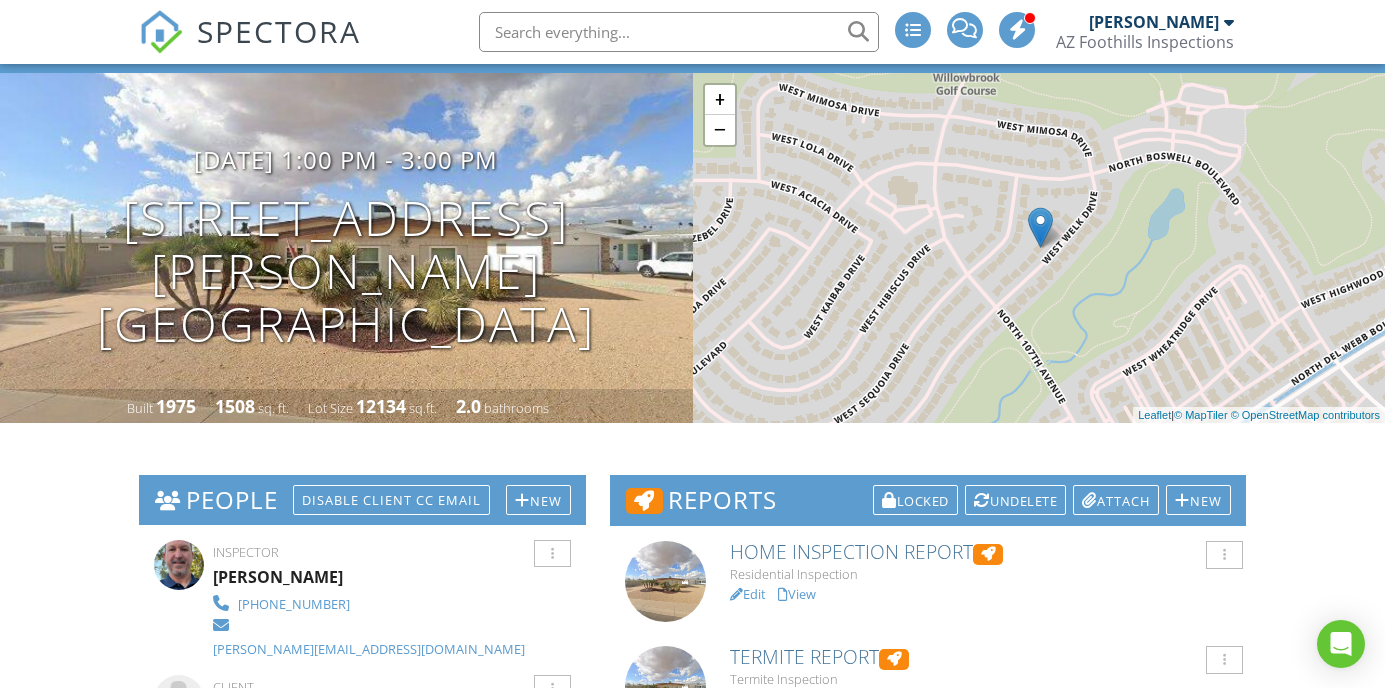 scroll, scrollTop: 0, scrollLeft: 0, axis: both 